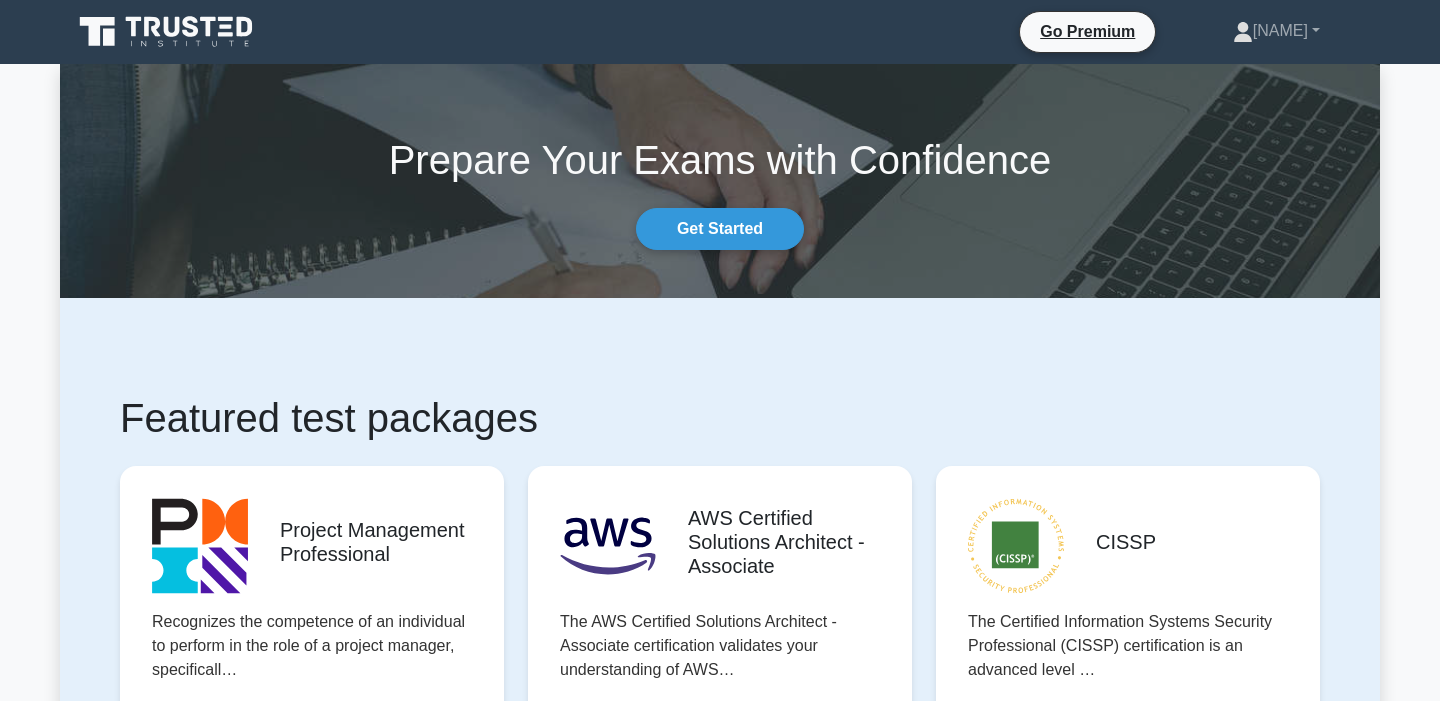 scroll, scrollTop: 59, scrollLeft: 0, axis: vertical 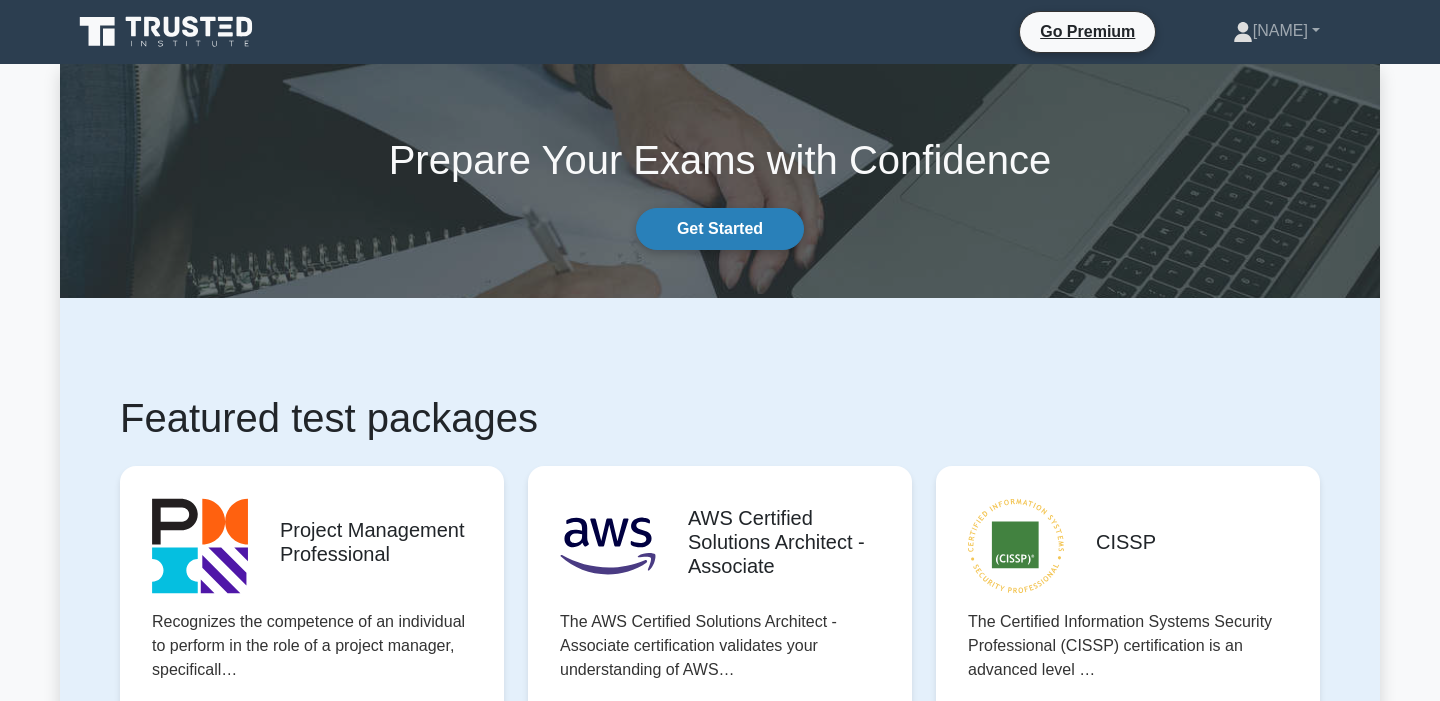 click on "Get Started" at bounding box center [720, 229] 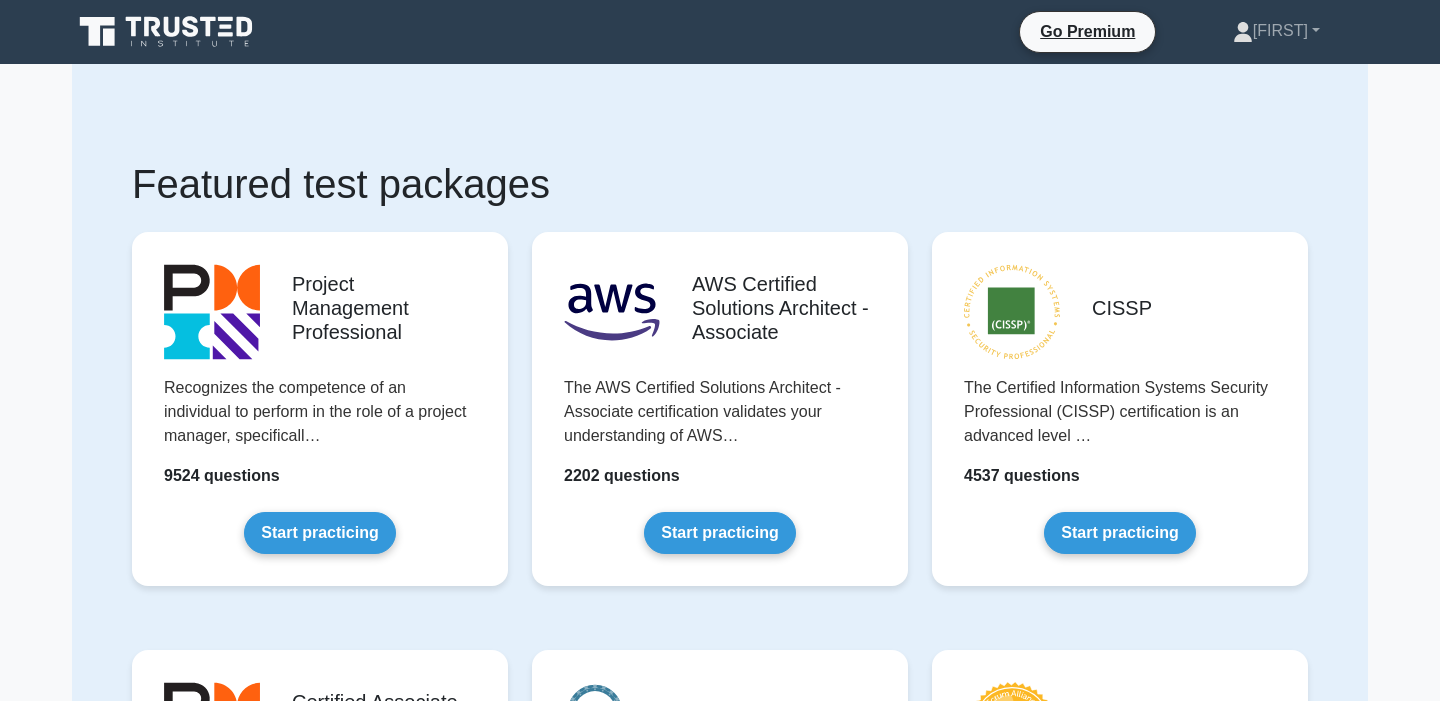 scroll, scrollTop: 0, scrollLeft: 0, axis: both 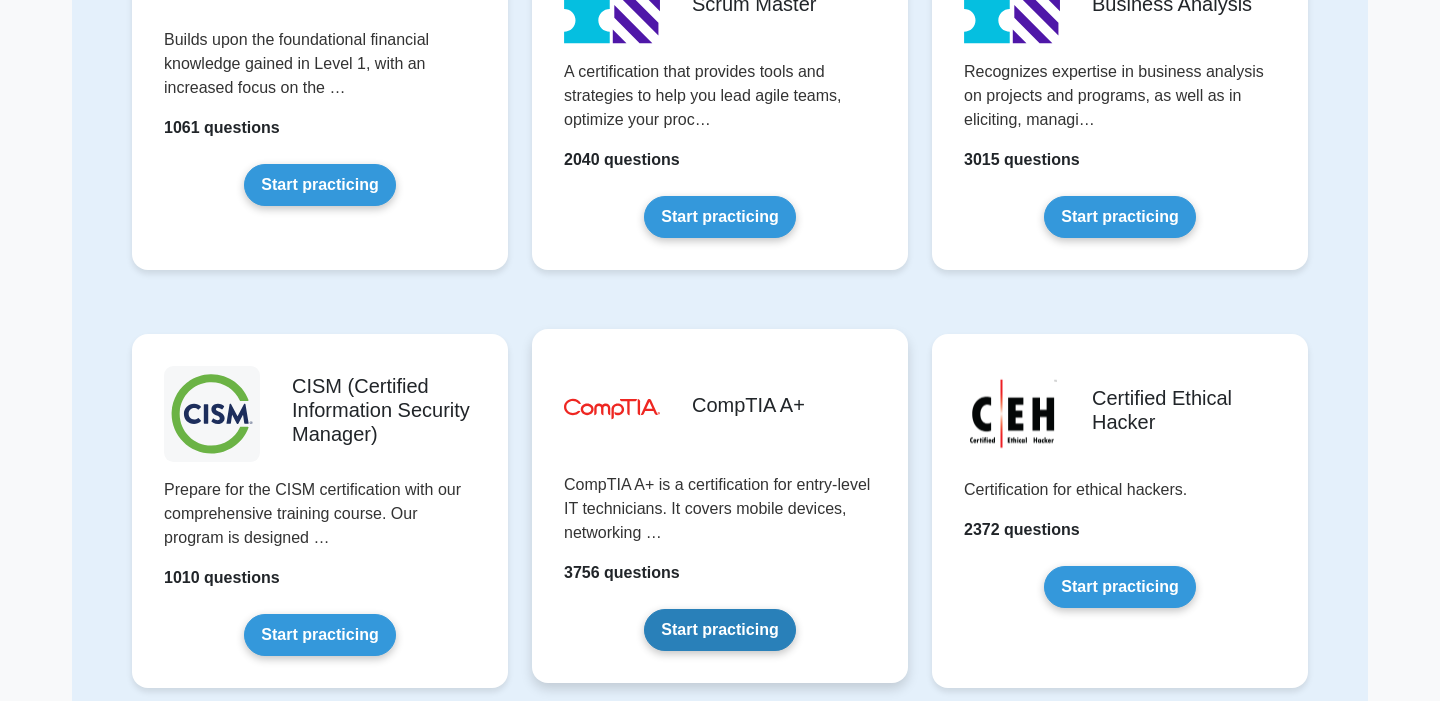 click on "Start practicing" at bounding box center [719, 630] 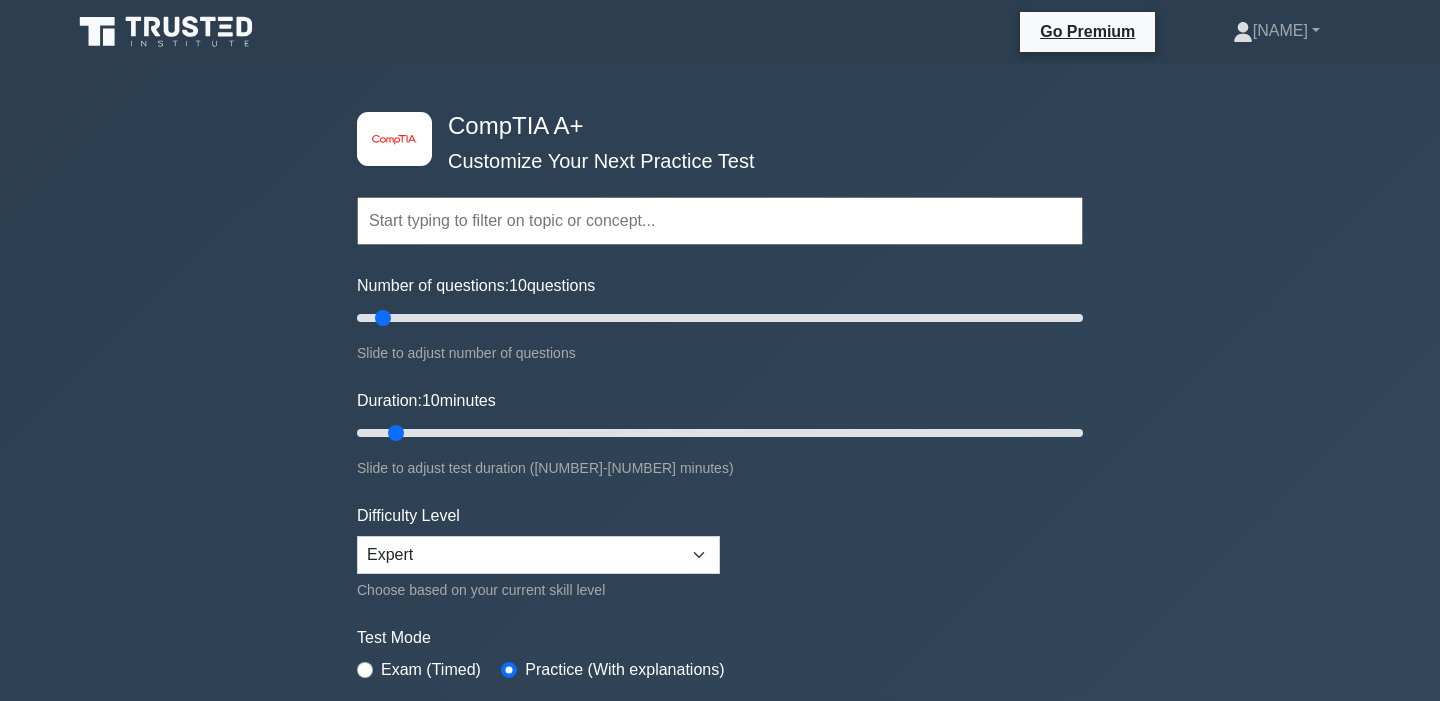 scroll, scrollTop: 0, scrollLeft: 0, axis: both 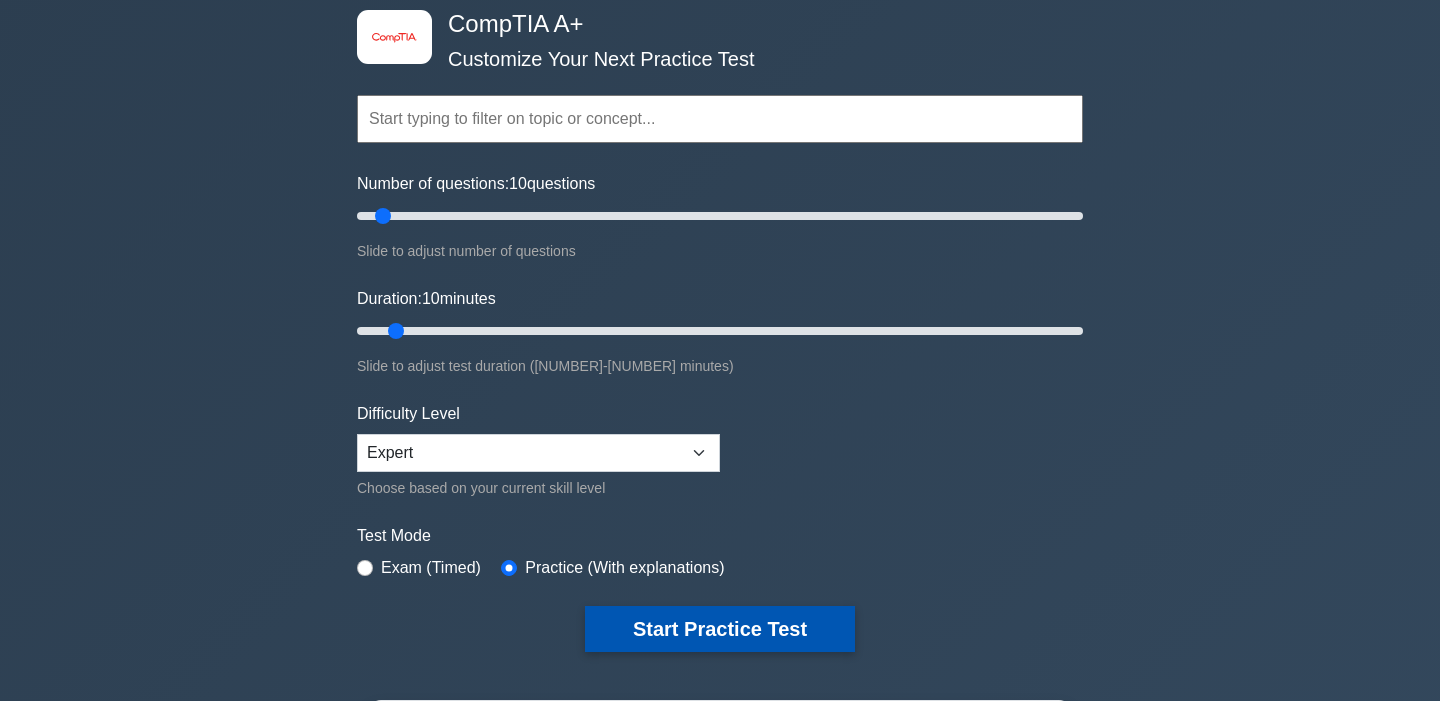 click on "Start Practice Test" at bounding box center (720, 629) 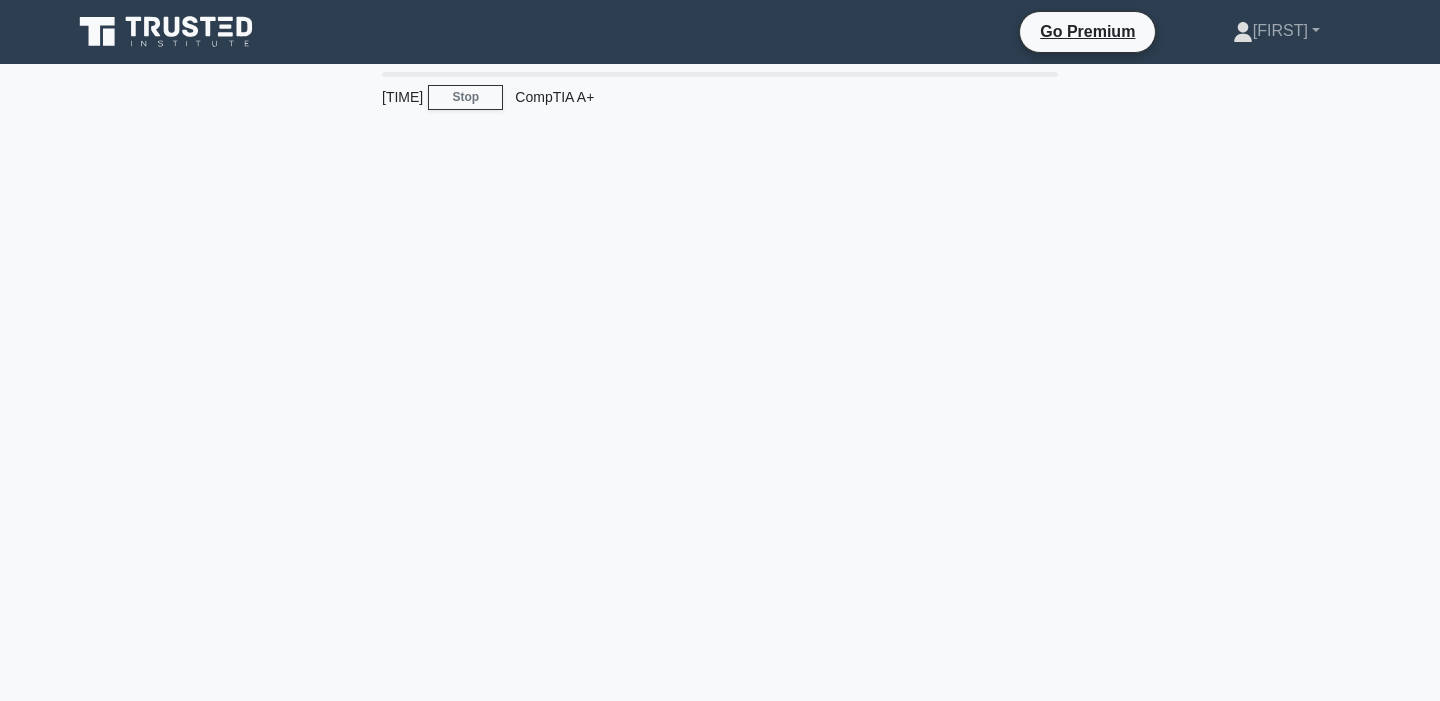 scroll, scrollTop: 0, scrollLeft: 0, axis: both 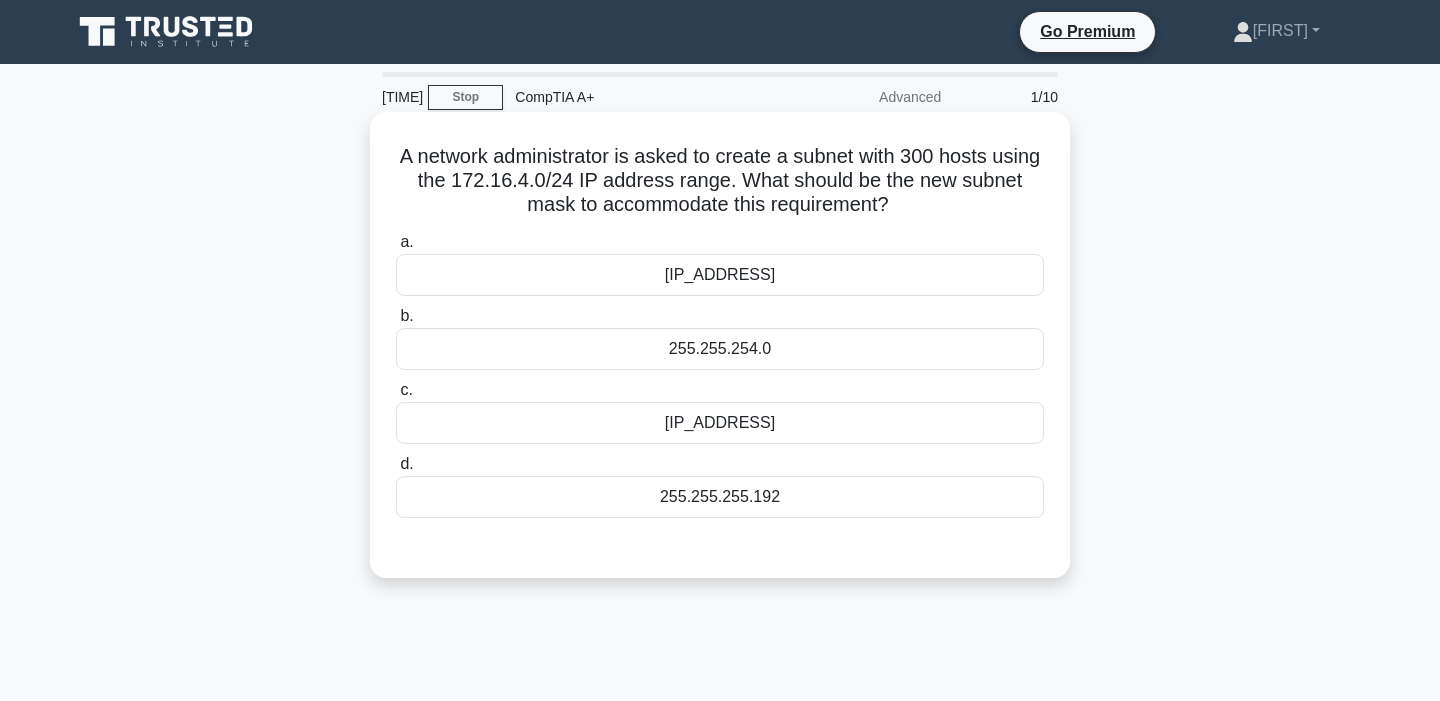 click on "[IP_ADDRESS]" at bounding box center [720, 275] 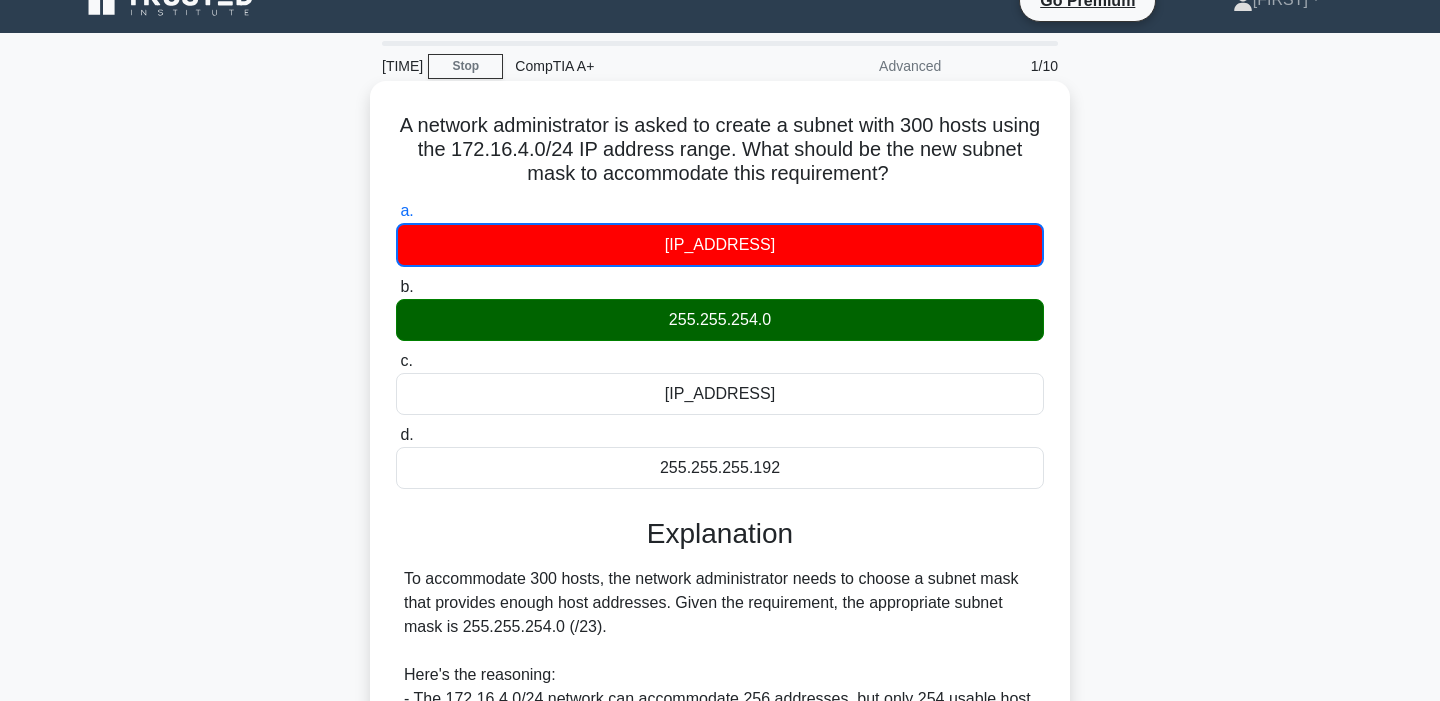 scroll, scrollTop: 0, scrollLeft: 0, axis: both 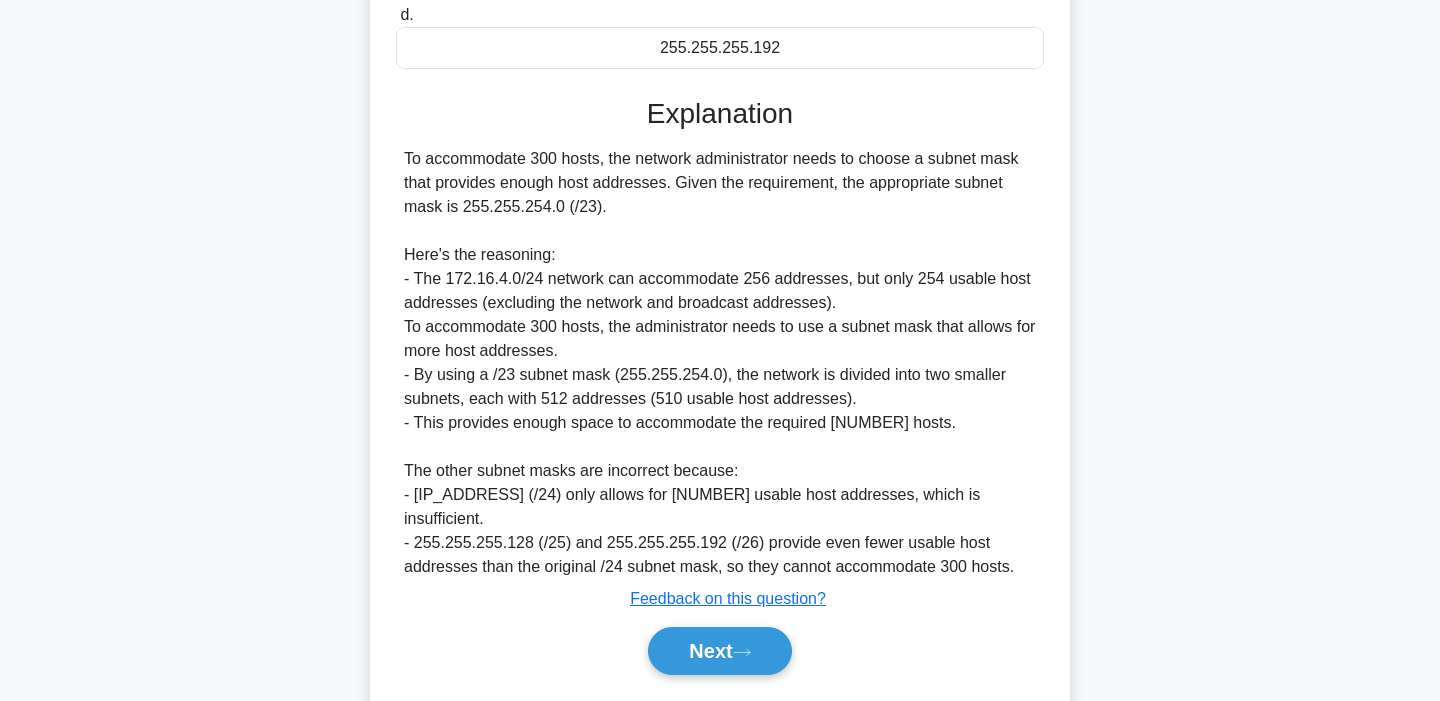 click on "Next" at bounding box center [719, 651] 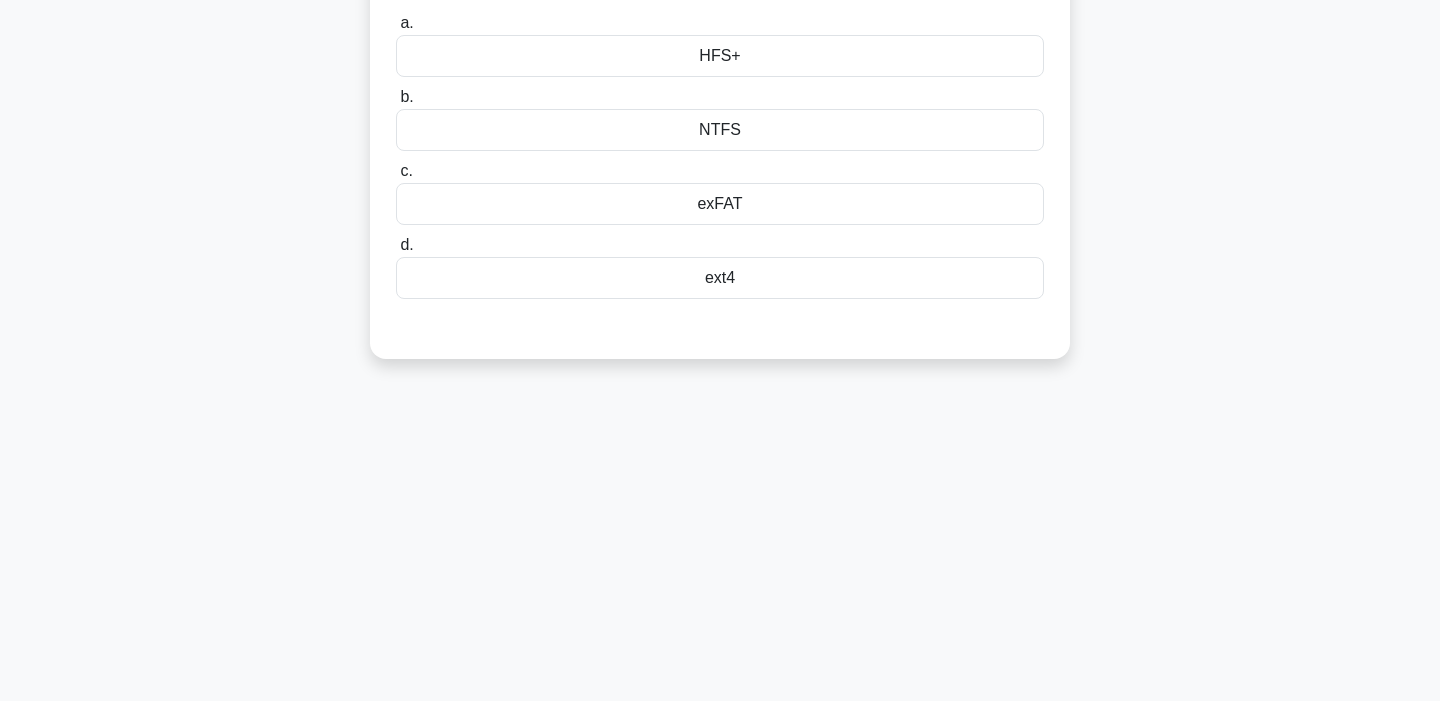 scroll, scrollTop: 0, scrollLeft: 0, axis: both 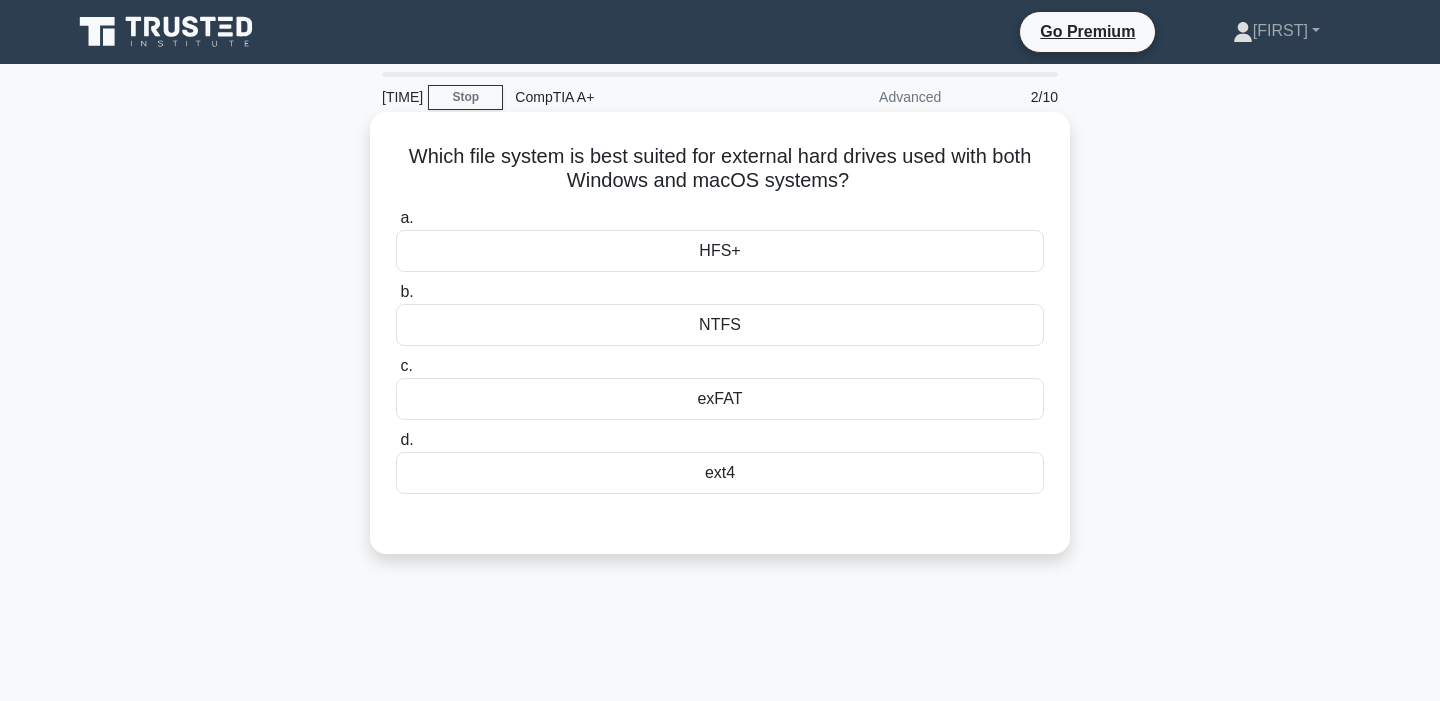 click on "NTFS" at bounding box center [720, 325] 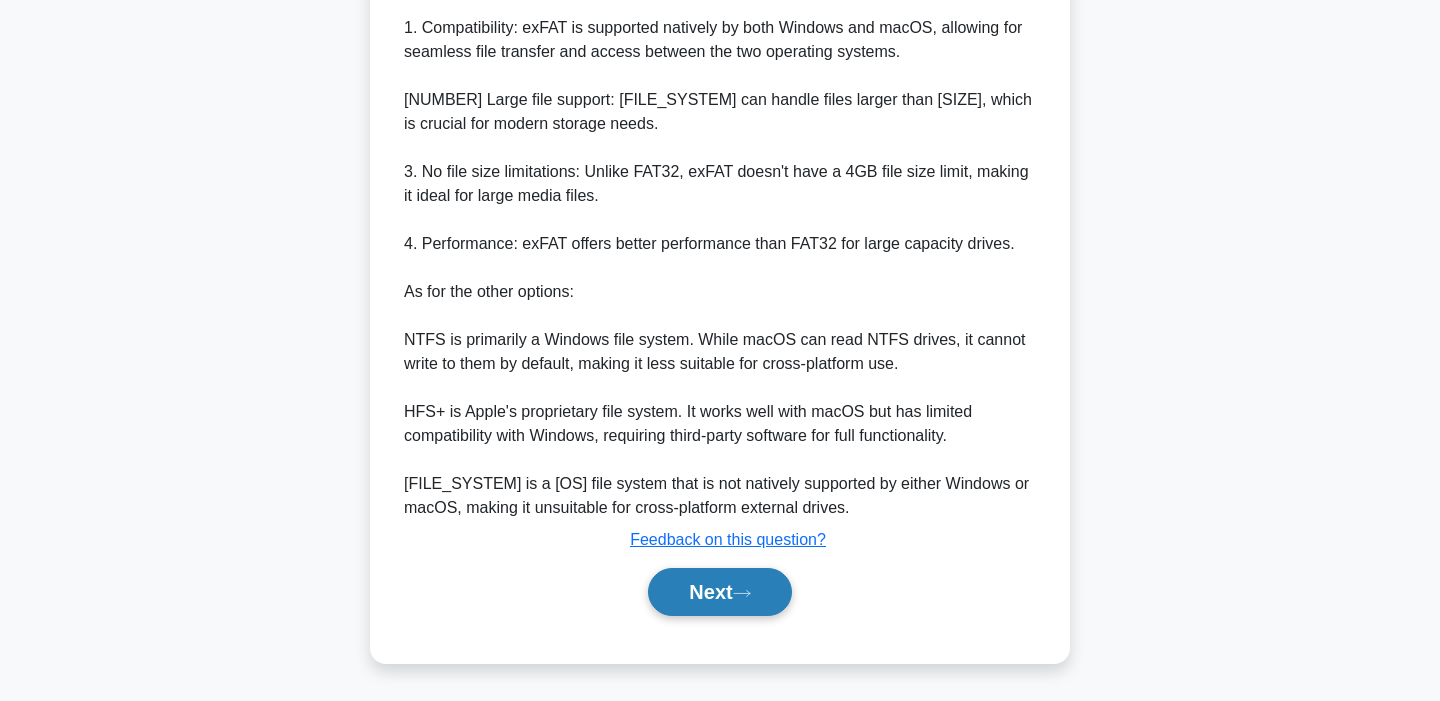 click on "Next" at bounding box center (719, 592) 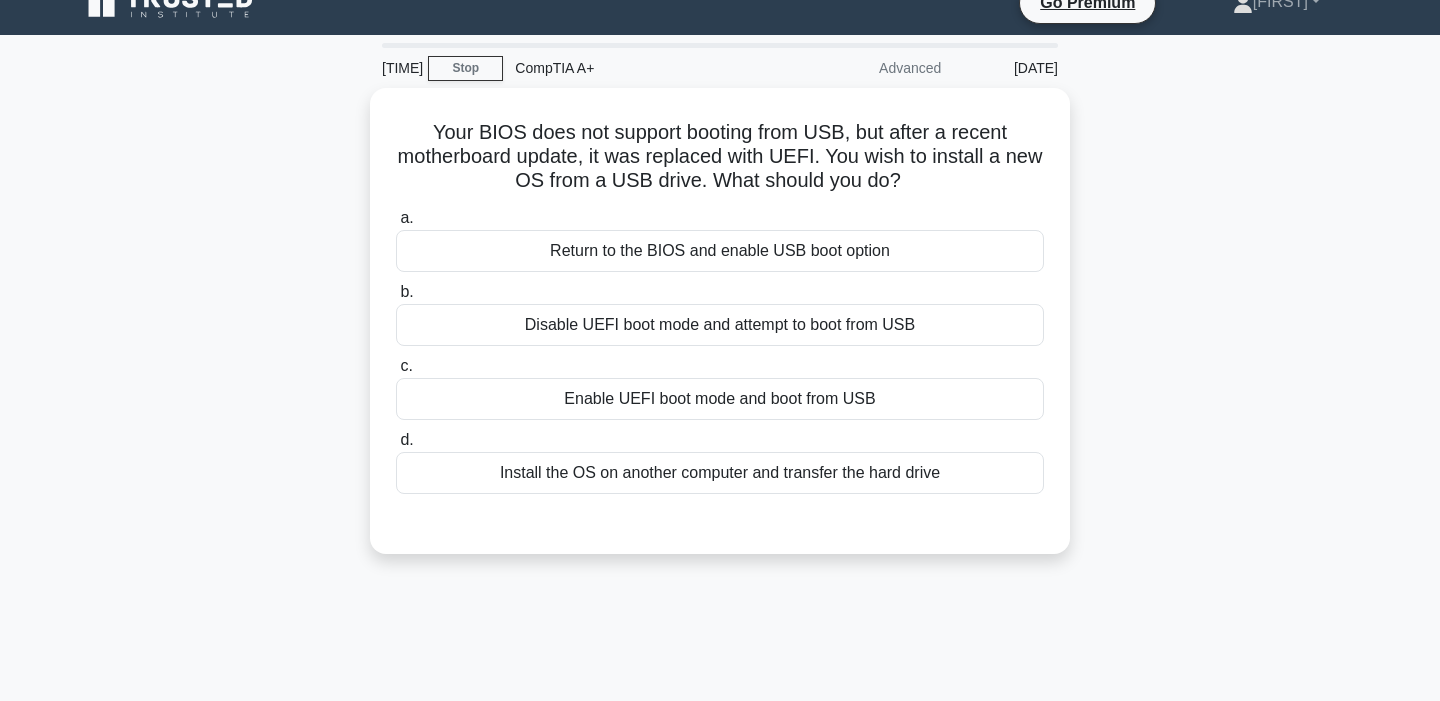 scroll, scrollTop: 23, scrollLeft: 0, axis: vertical 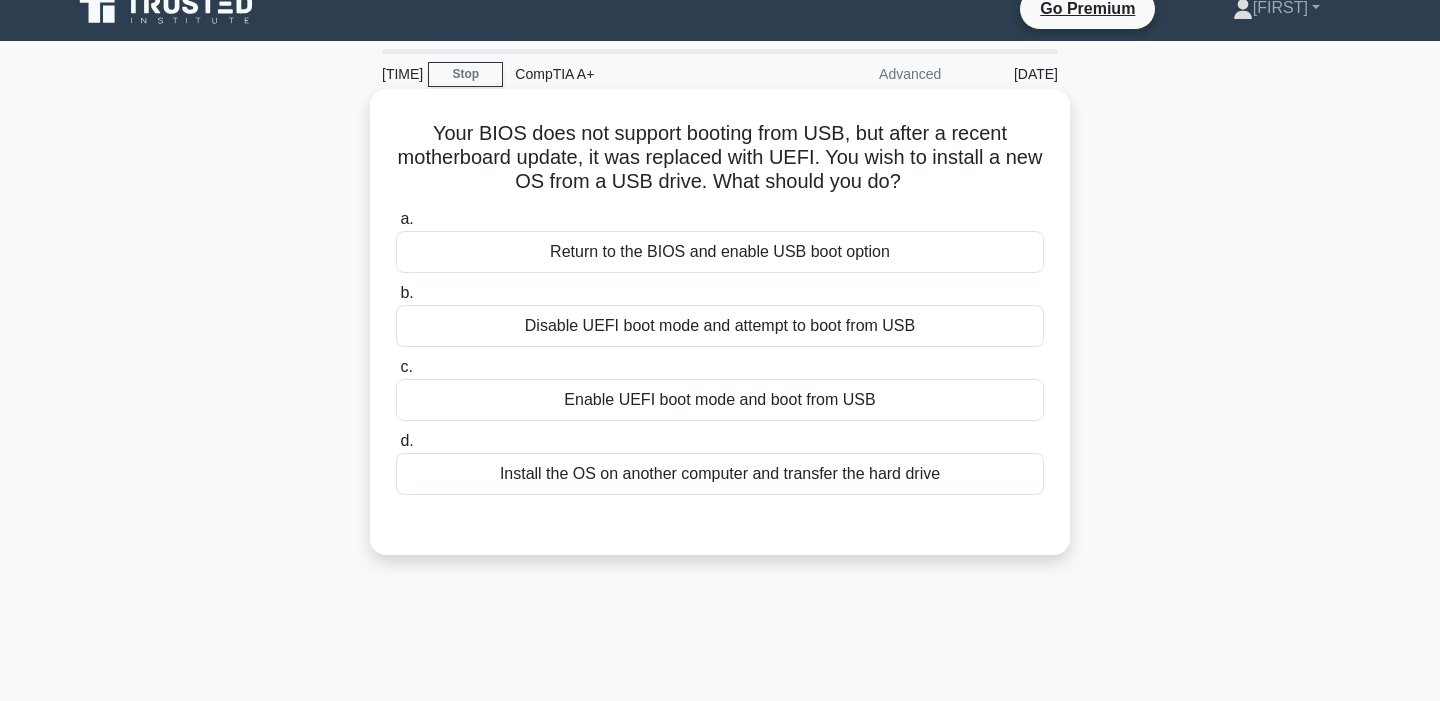 click on "Enable UEFI boot mode and boot from USB" at bounding box center [720, 400] 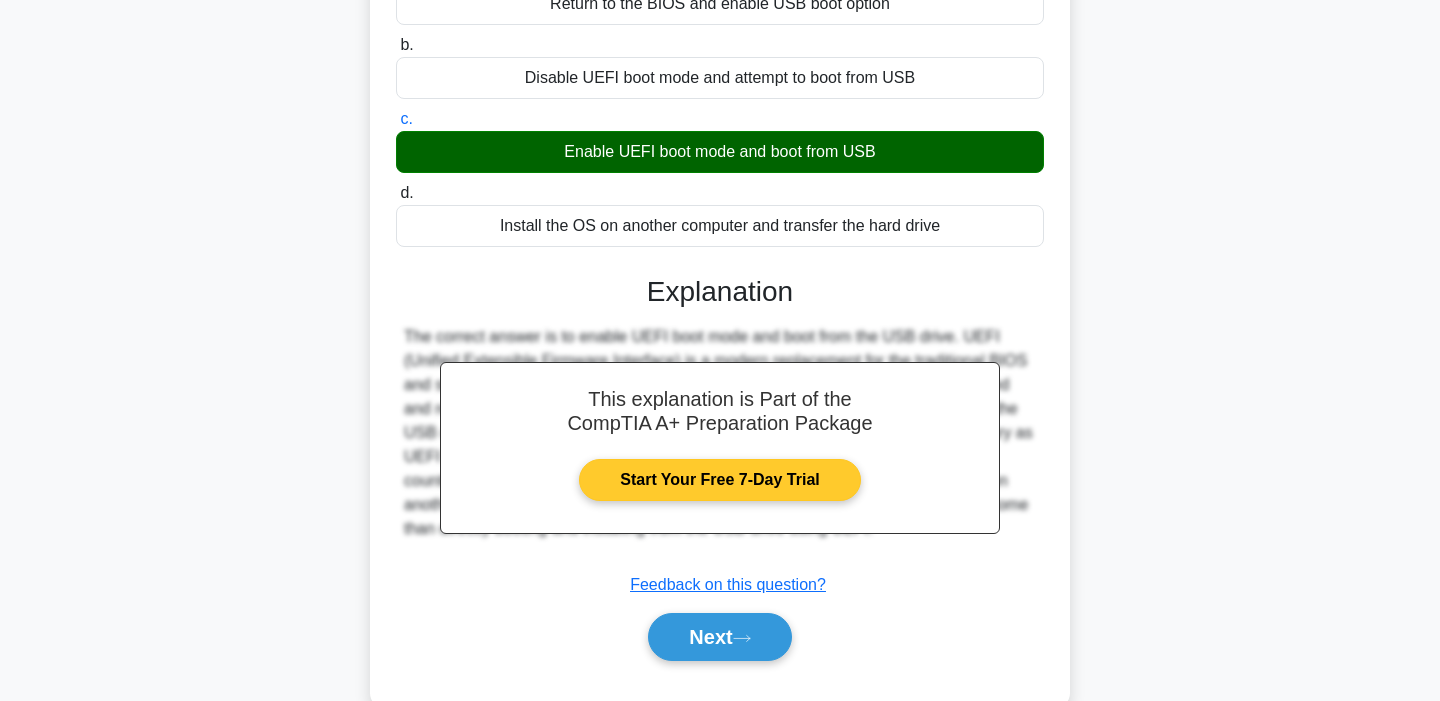 scroll, scrollTop: 319, scrollLeft: 0, axis: vertical 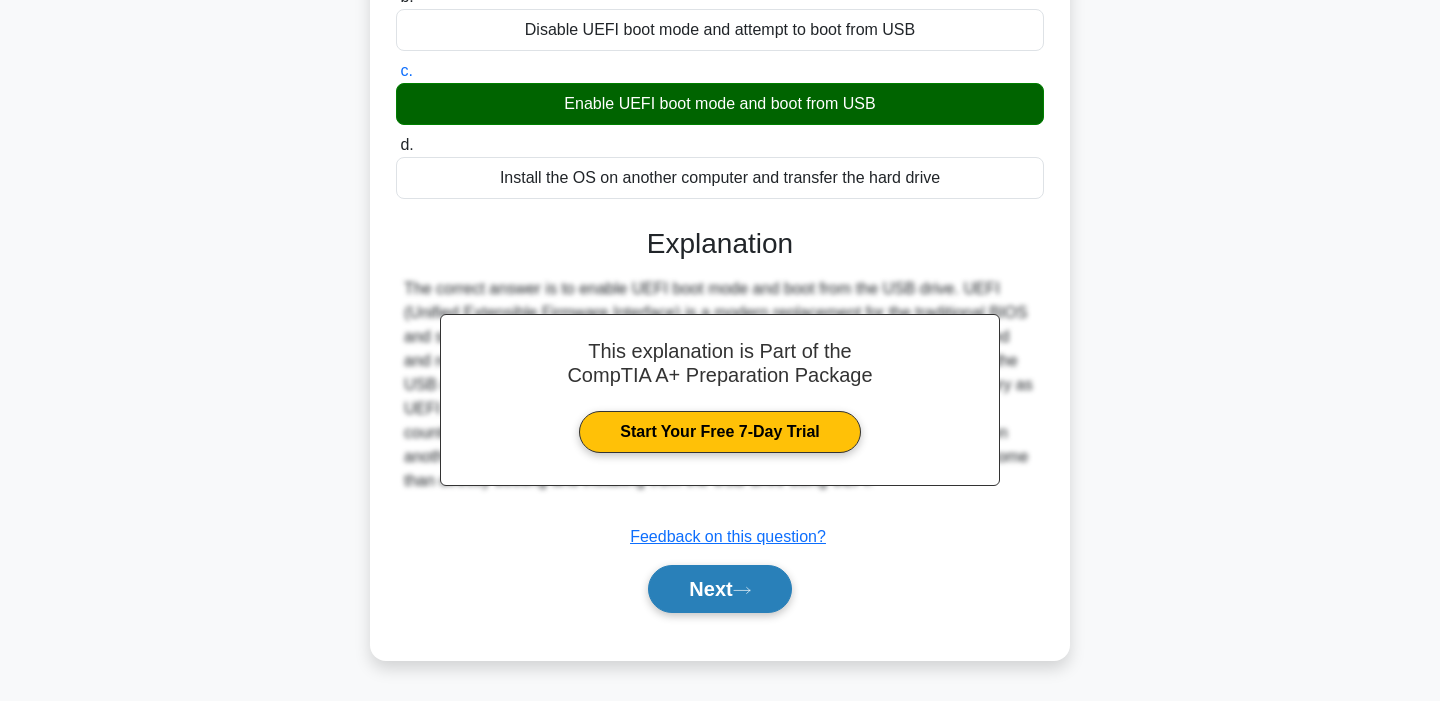 click on "Next" at bounding box center (719, 589) 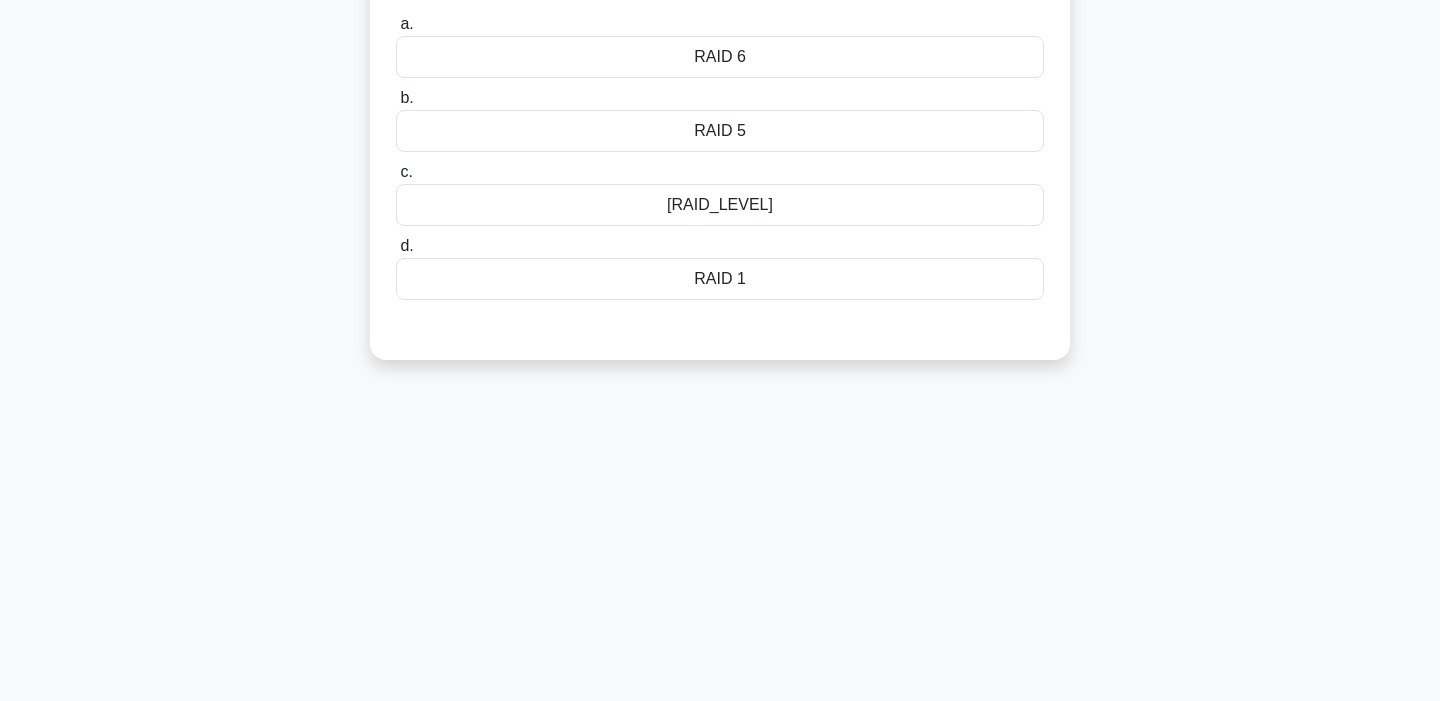 scroll, scrollTop: 0, scrollLeft: 0, axis: both 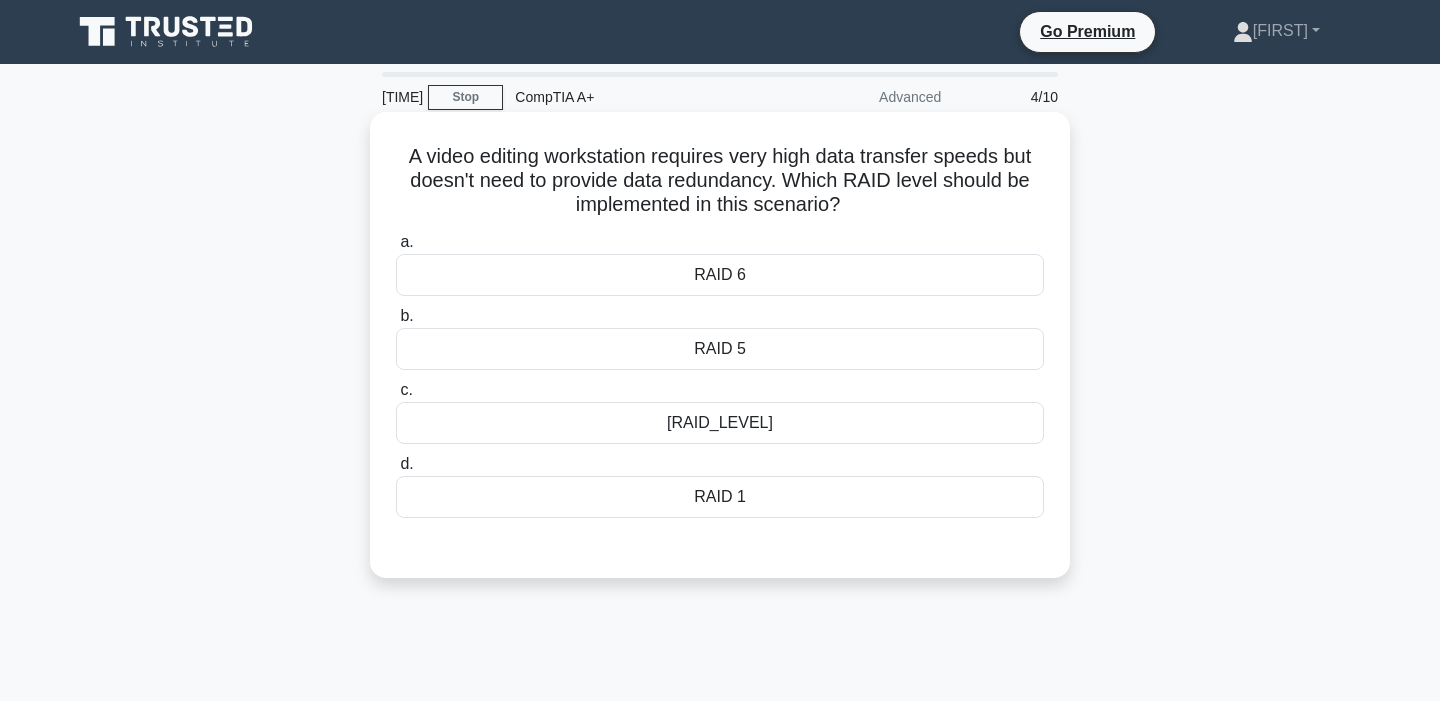 click on "[RAID_LEVEL]" at bounding box center (720, 423) 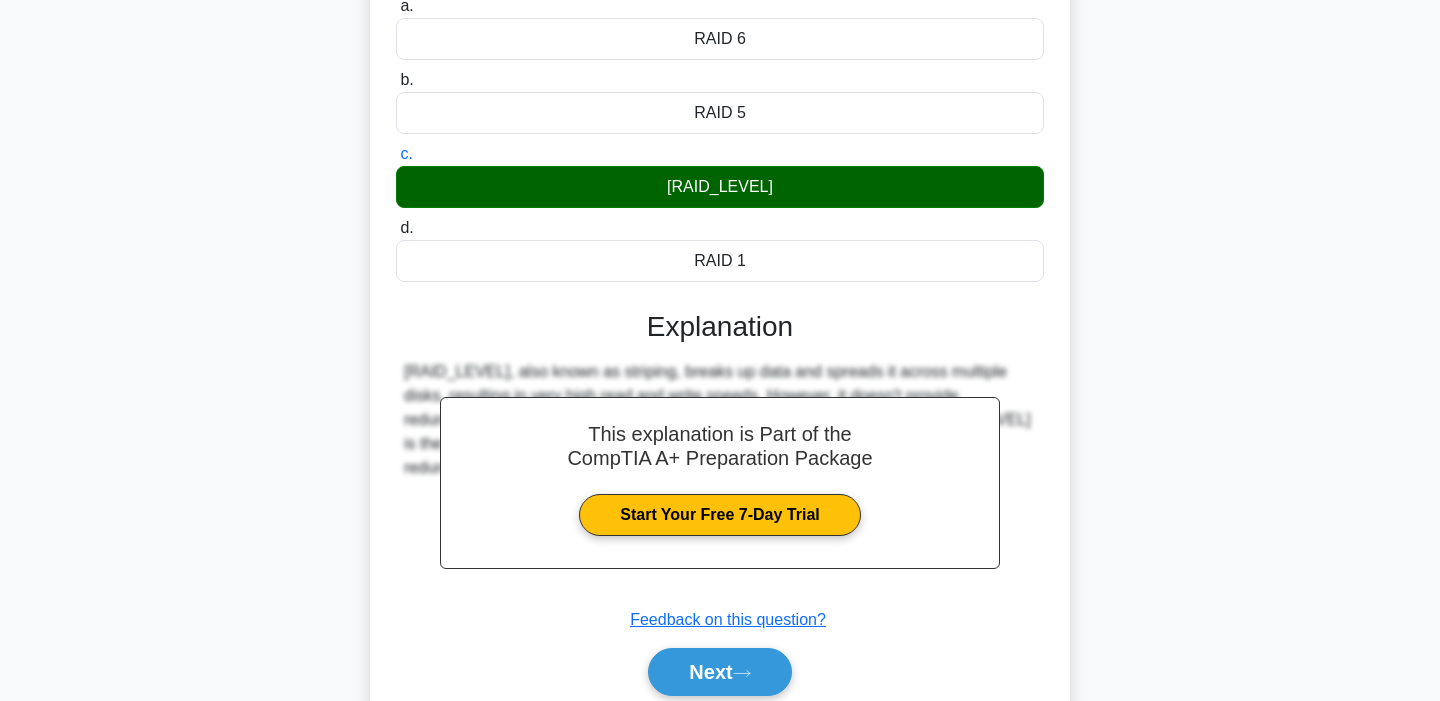 scroll, scrollTop: 291, scrollLeft: 0, axis: vertical 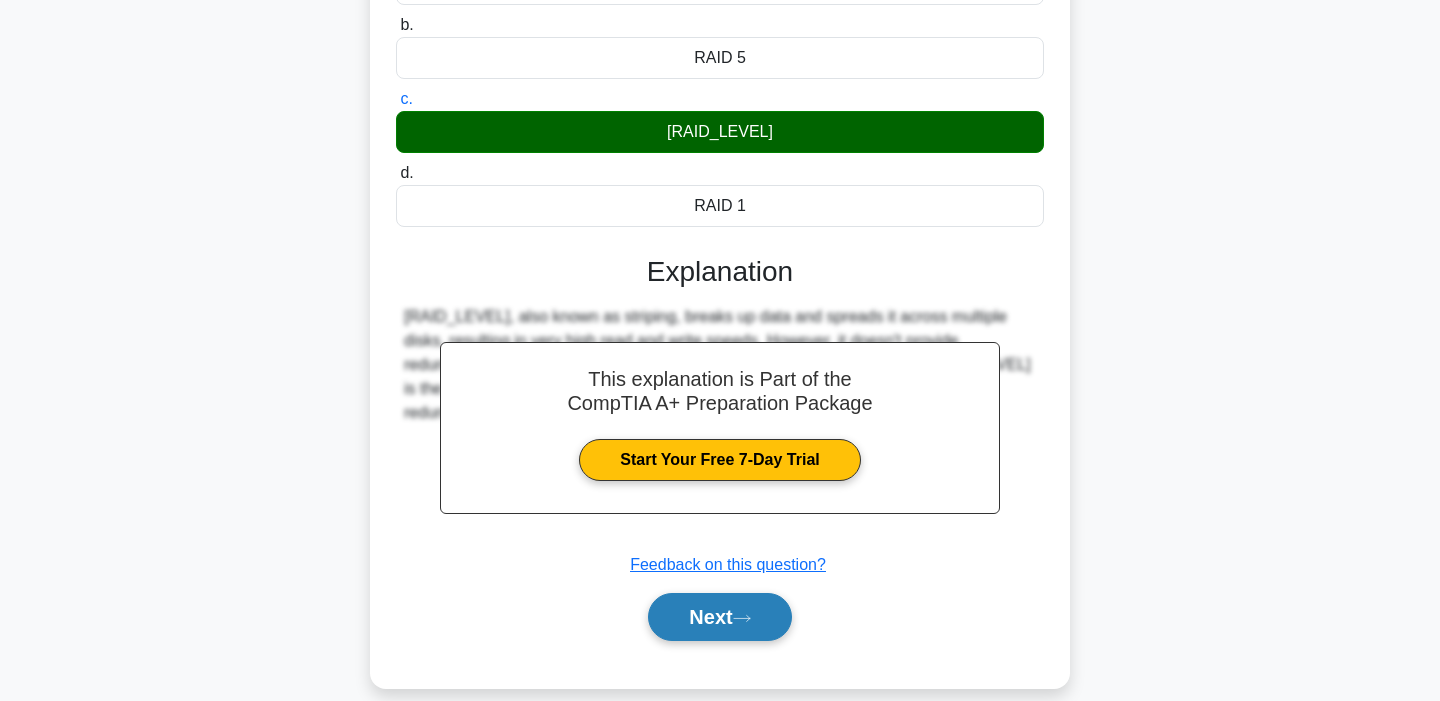 click on "Next" at bounding box center [719, 617] 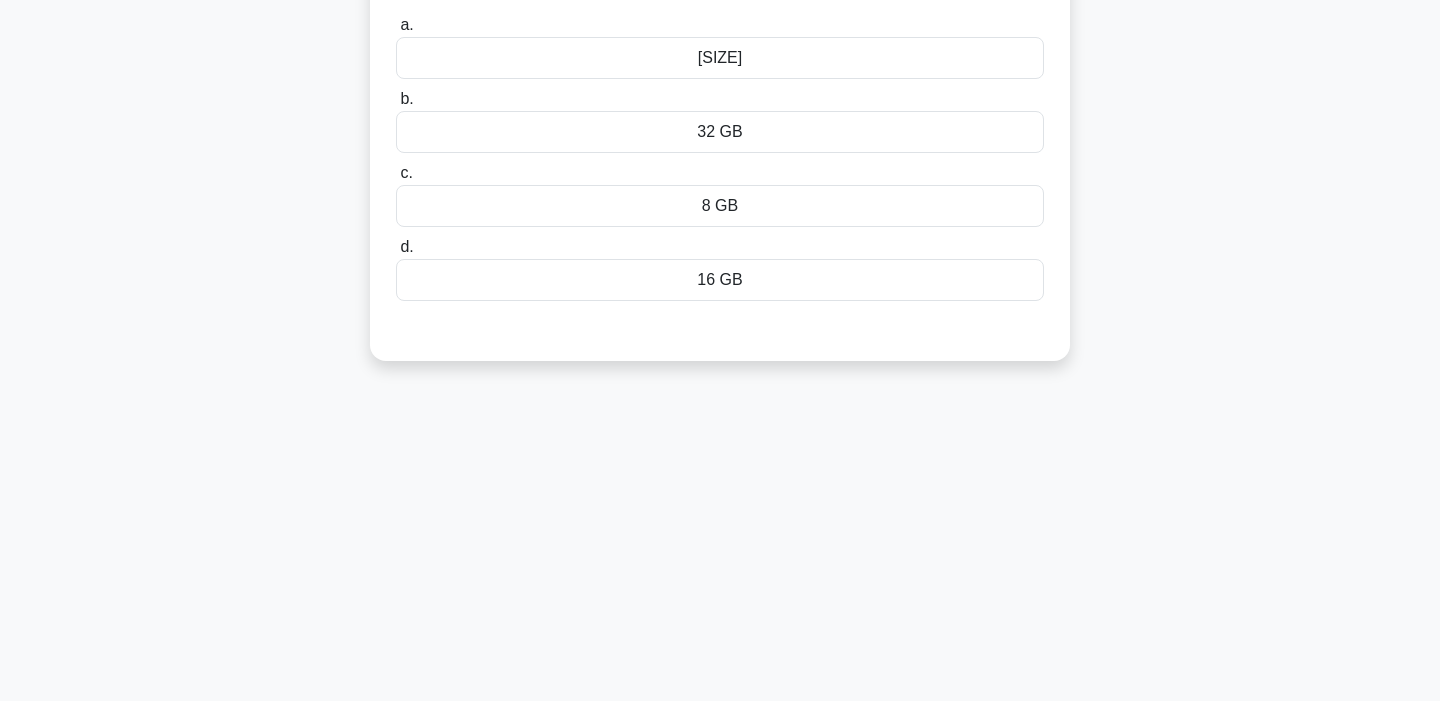scroll, scrollTop: 0, scrollLeft: 0, axis: both 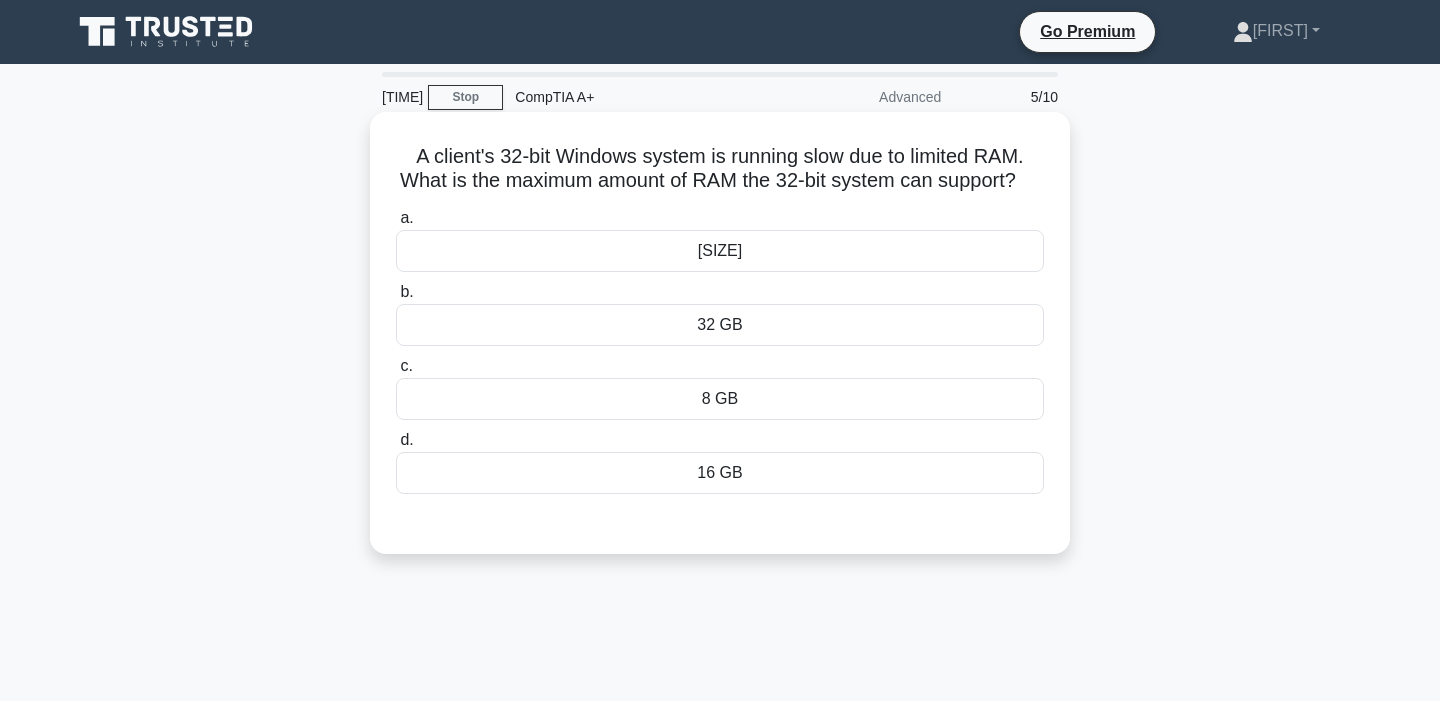 click on "[SIZE]" at bounding box center (720, 251) 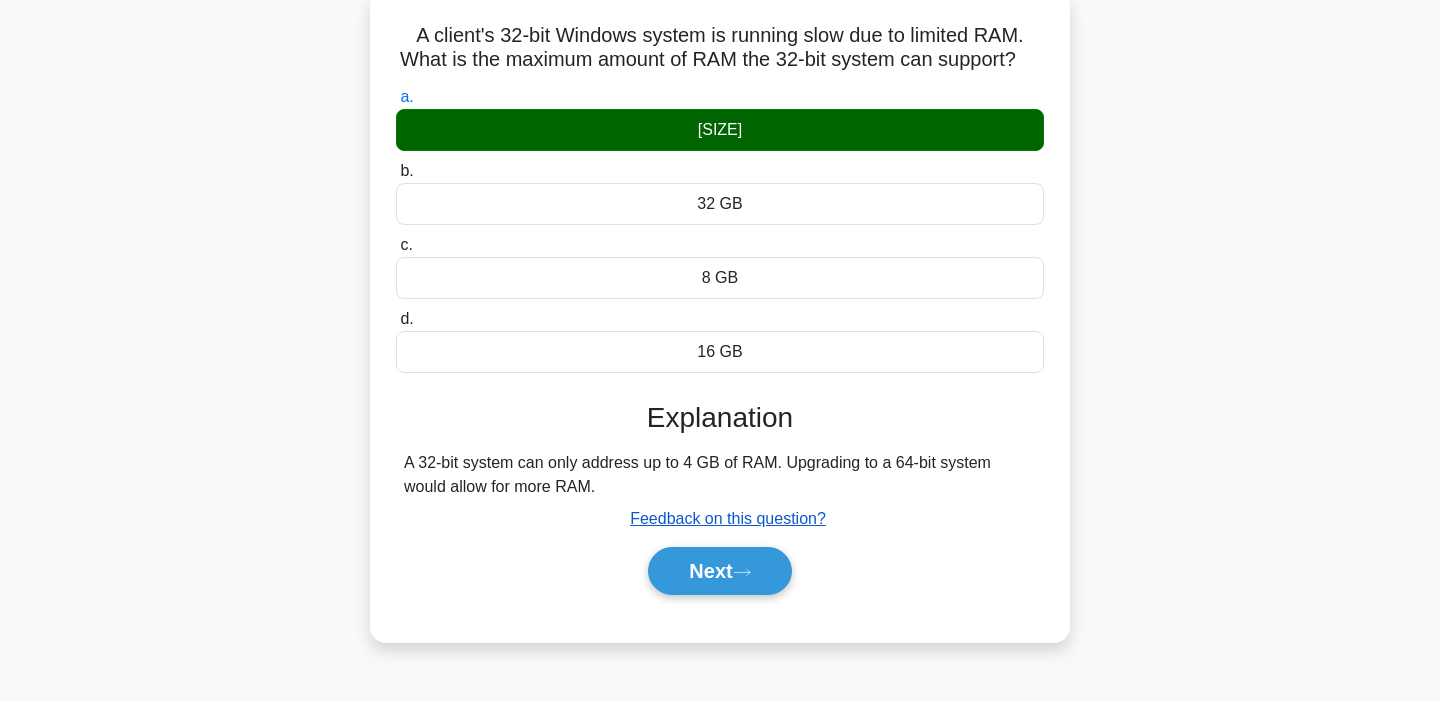 scroll, scrollTop: 123, scrollLeft: 0, axis: vertical 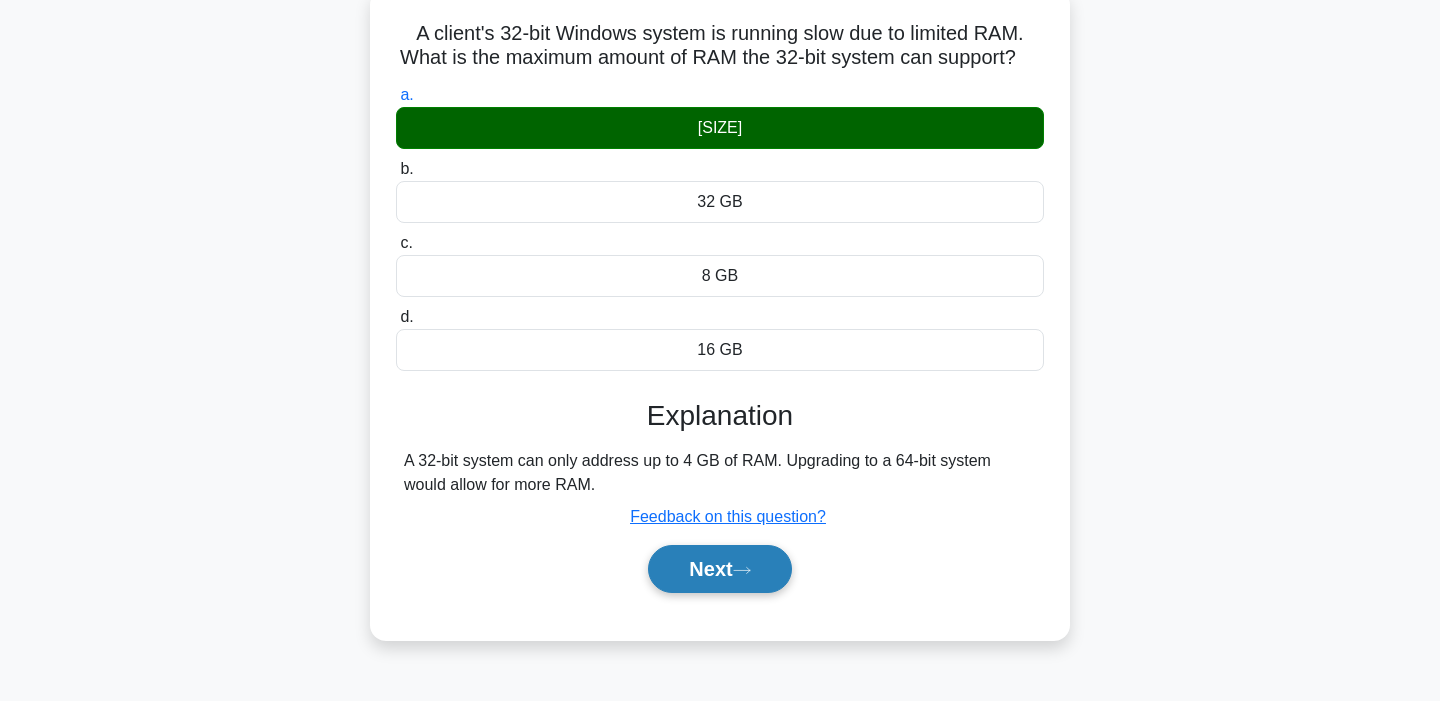 click on "Next" at bounding box center [719, 569] 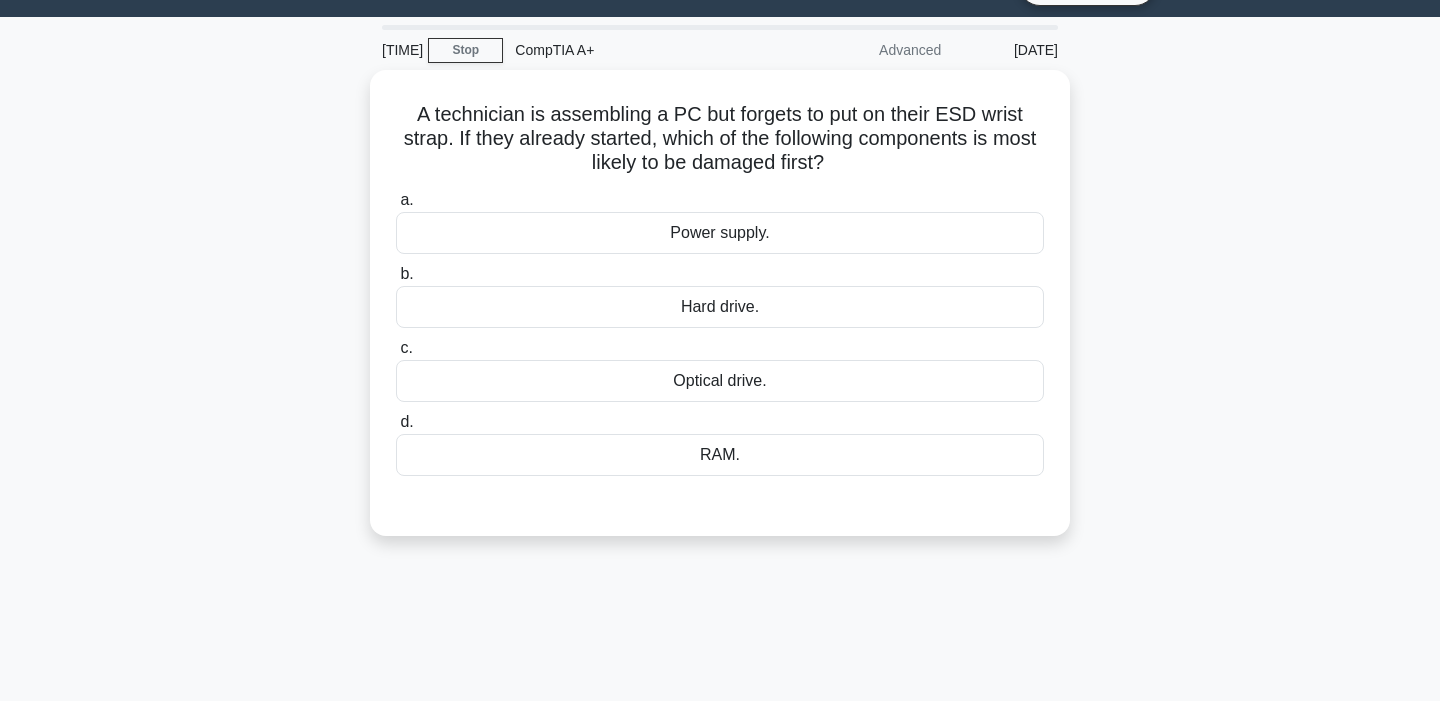 scroll, scrollTop: 0, scrollLeft: 0, axis: both 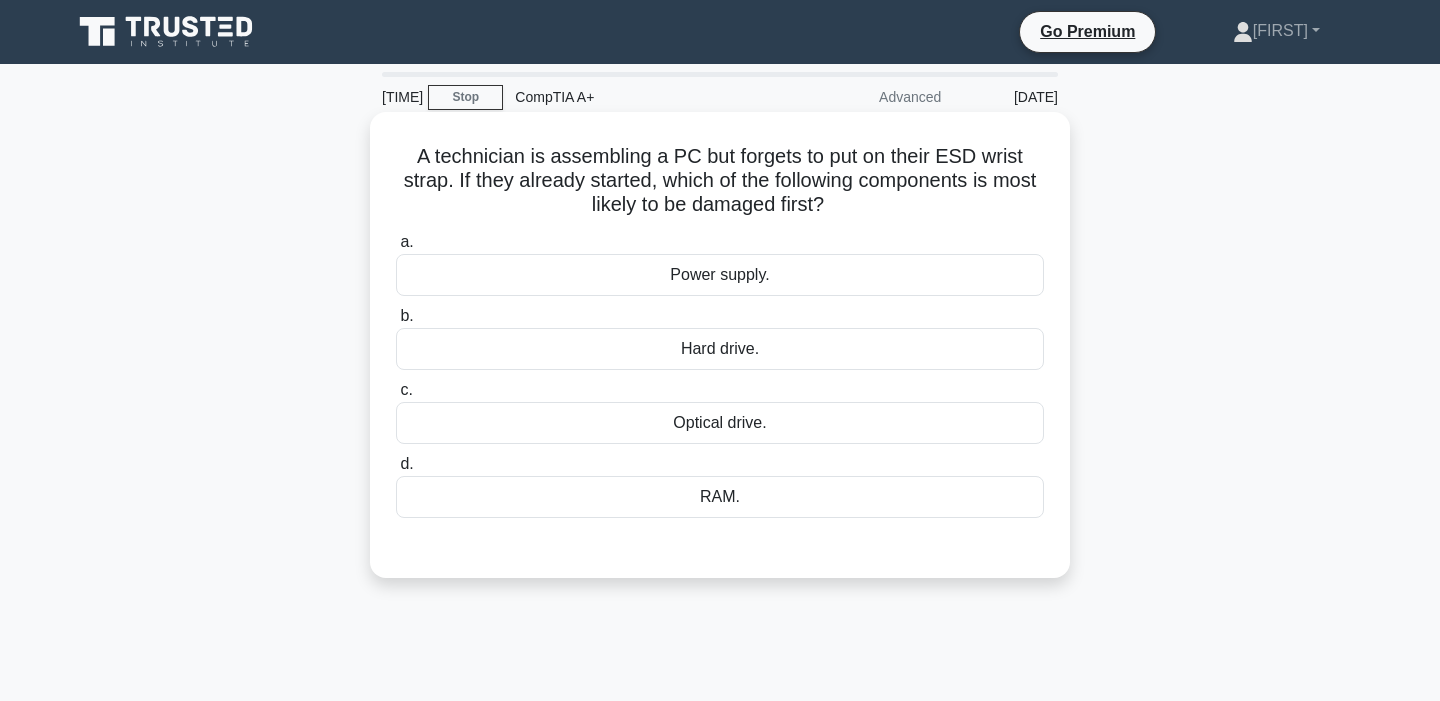 click on "Power supply." at bounding box center (720, 275) 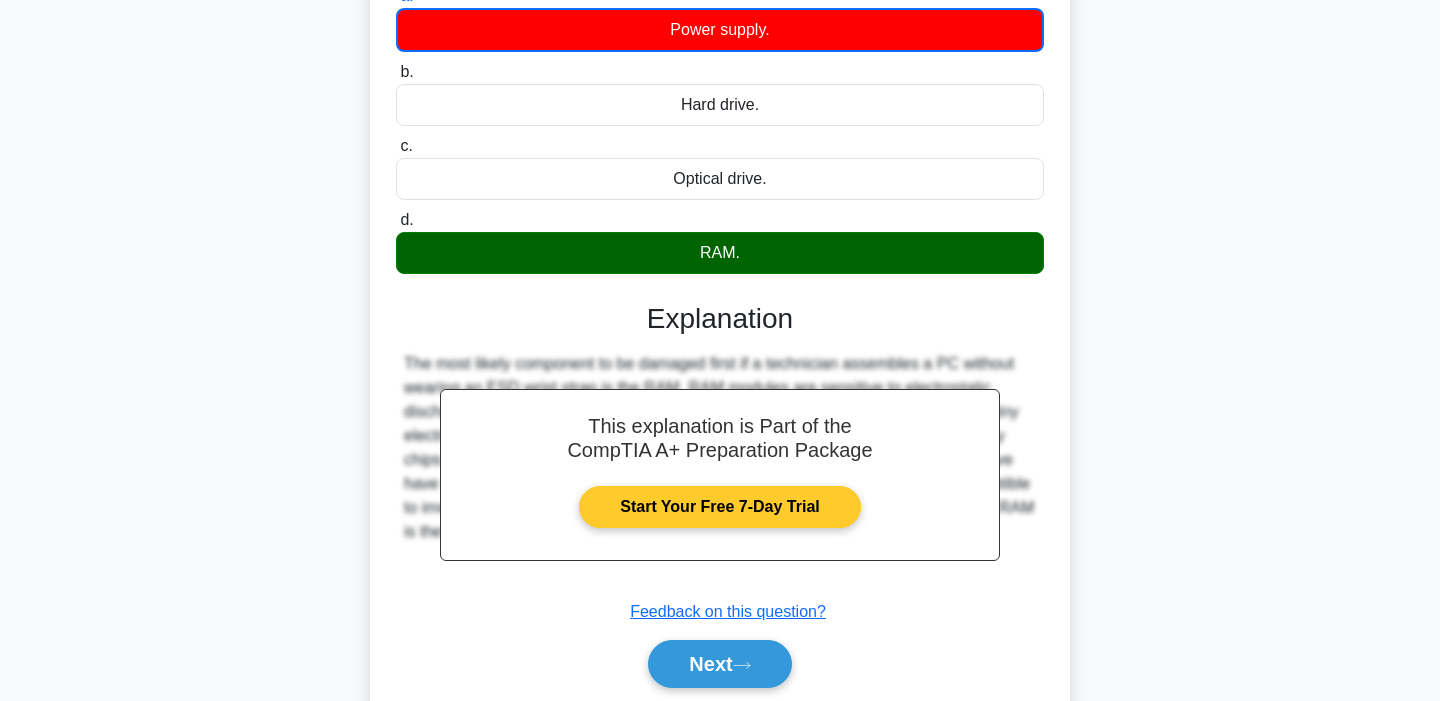 scroll, scrollTop: 334, scrollLeft: 0, axis: vertical 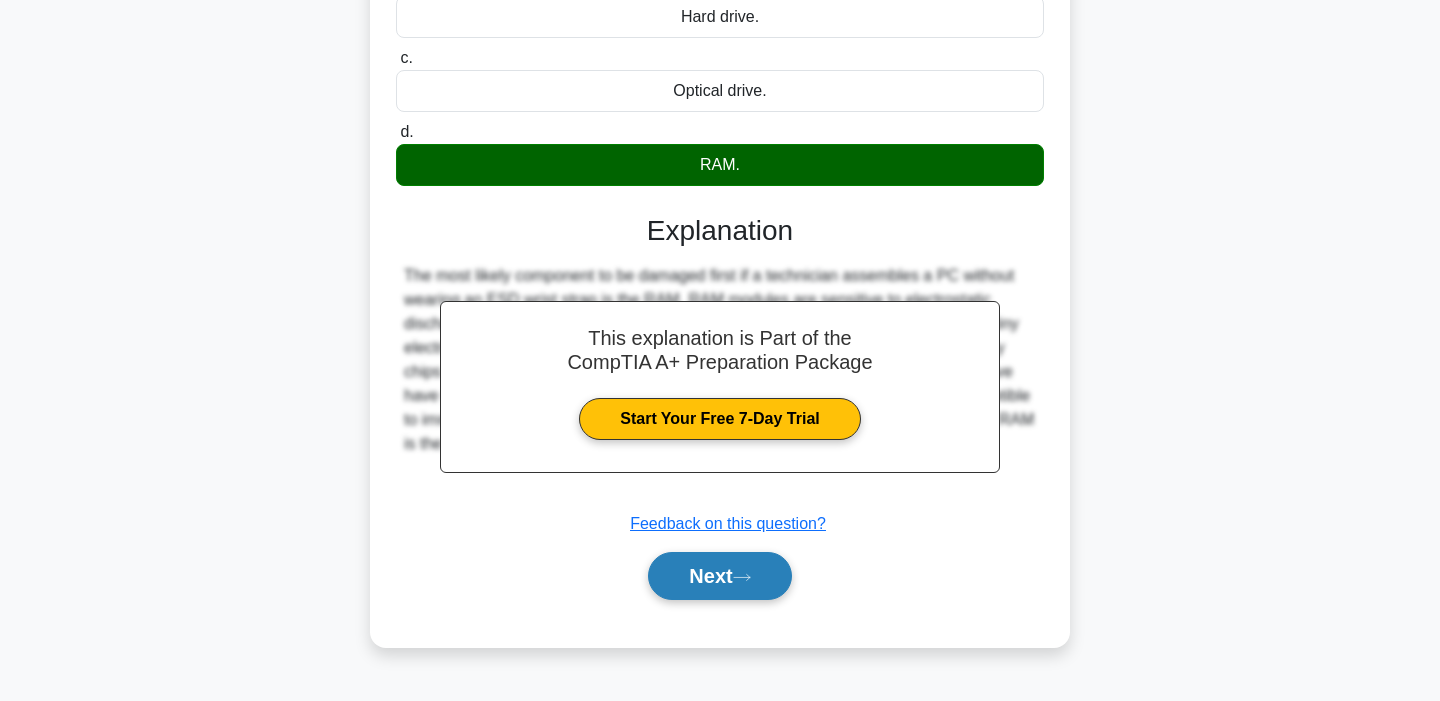 click on "Next" at bounding box center (719, 576) 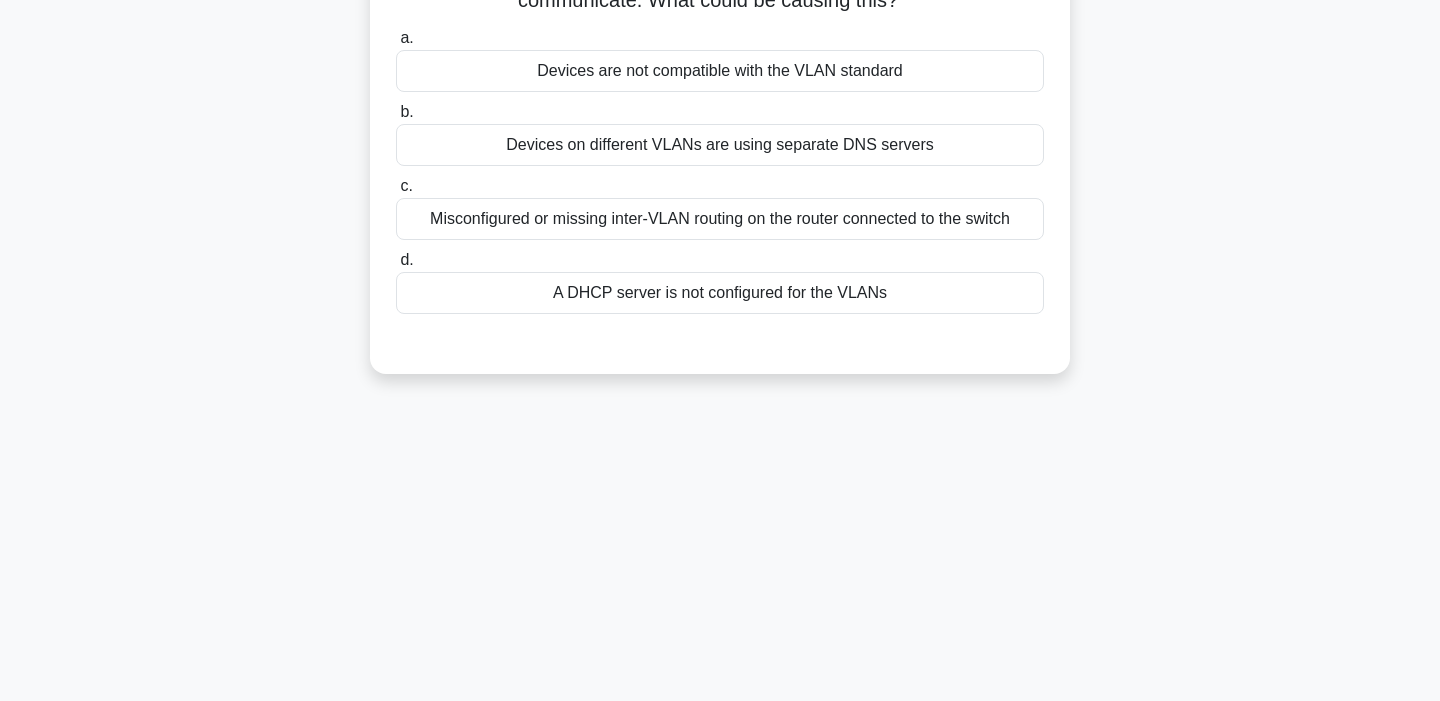scroll, scrollTop: 0, scrollLeft: 0, axis: both 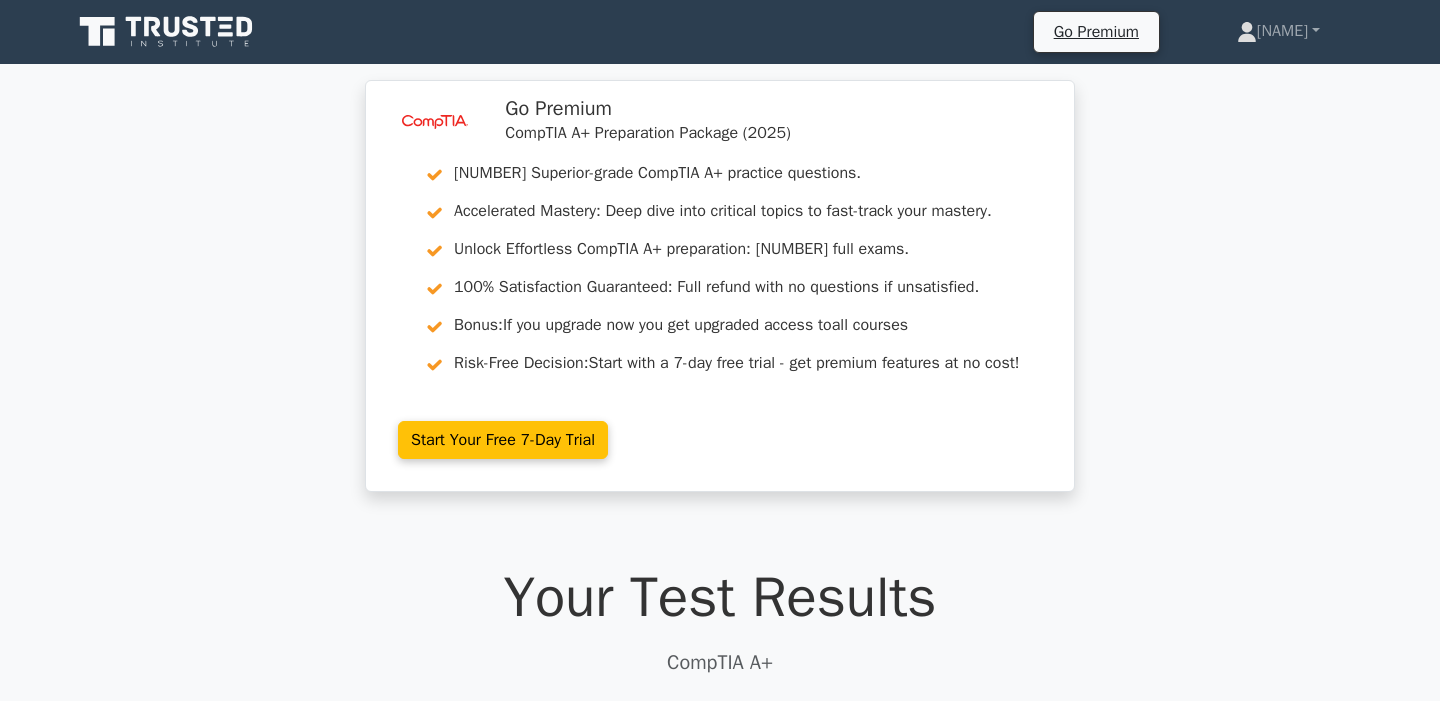 click at bounding box center (210, 27) 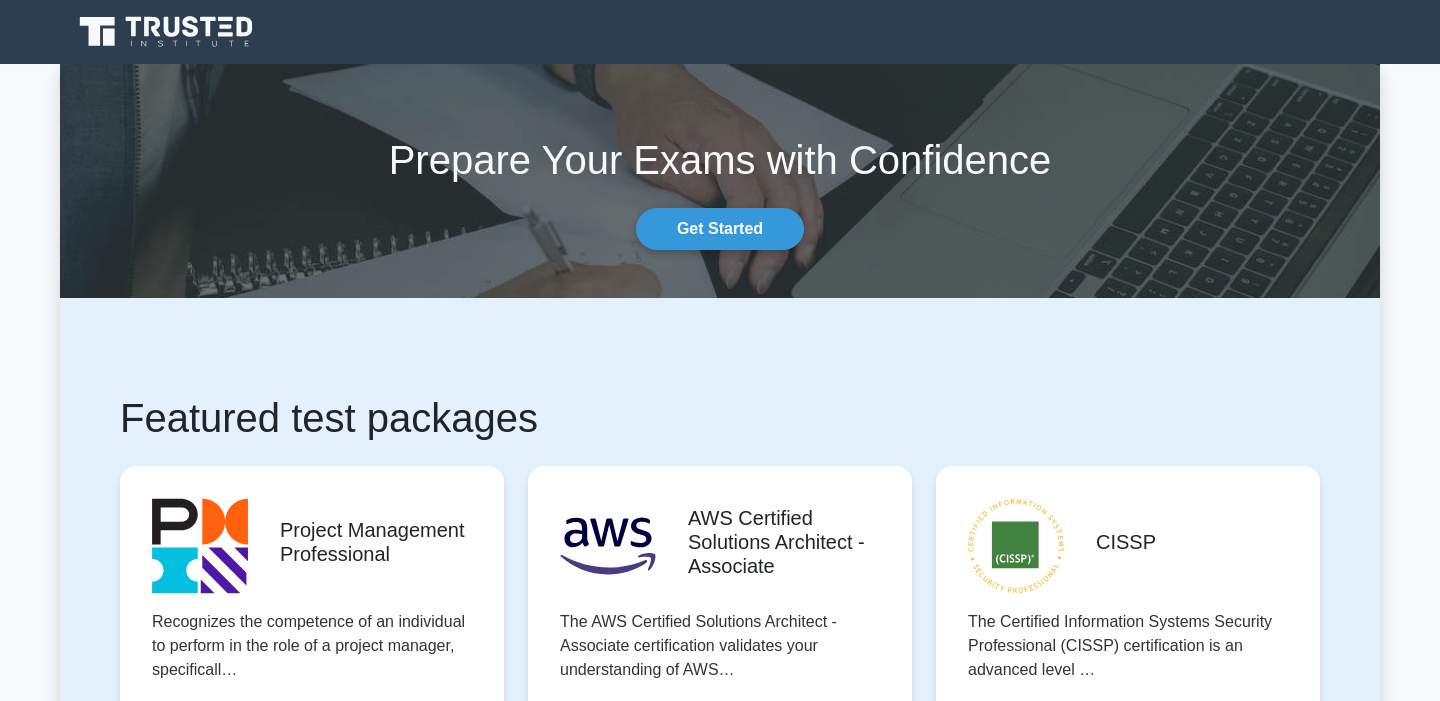 scroll, scrollTop: 0, scrollLeft: 0, axis: both 